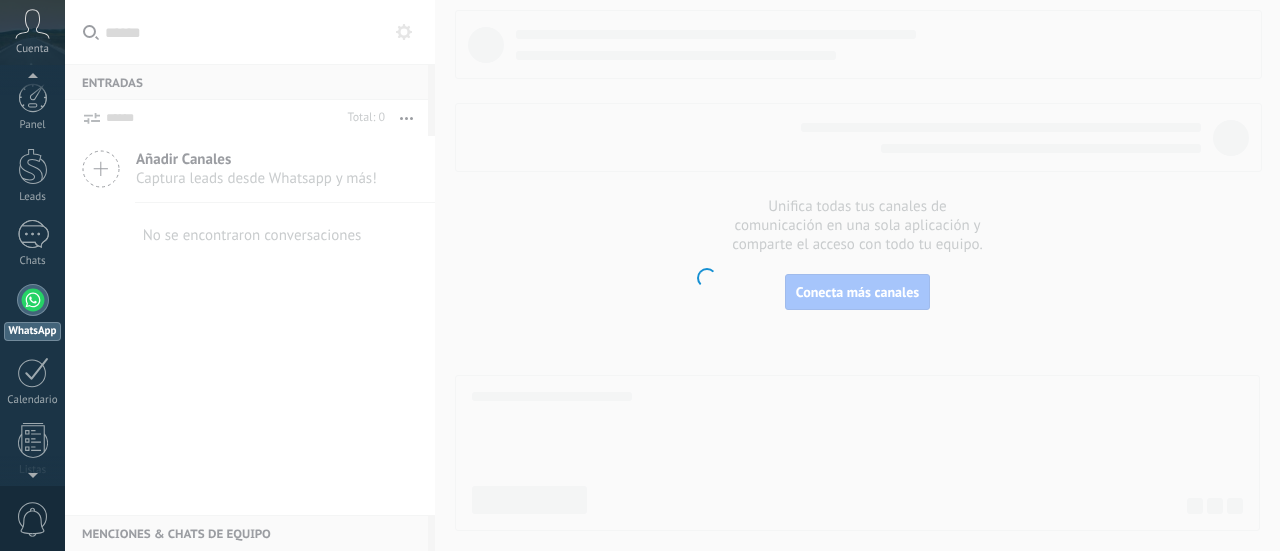 scroll, scrollTop: 0, scrollLeft: 0, axis: both 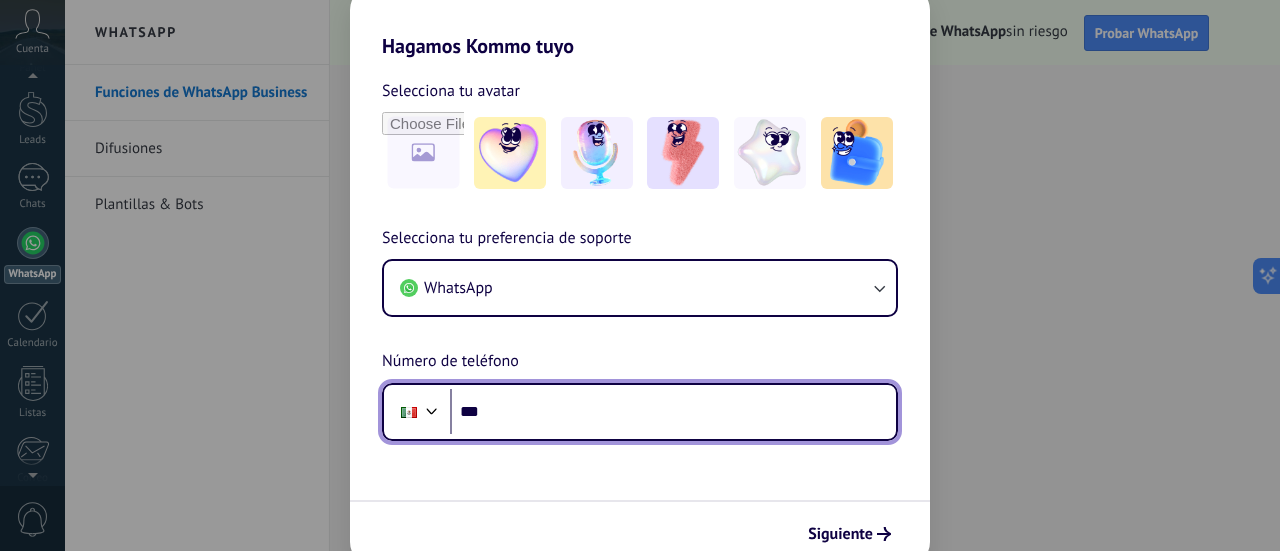 click on "***" at bounding box center [673, 412] 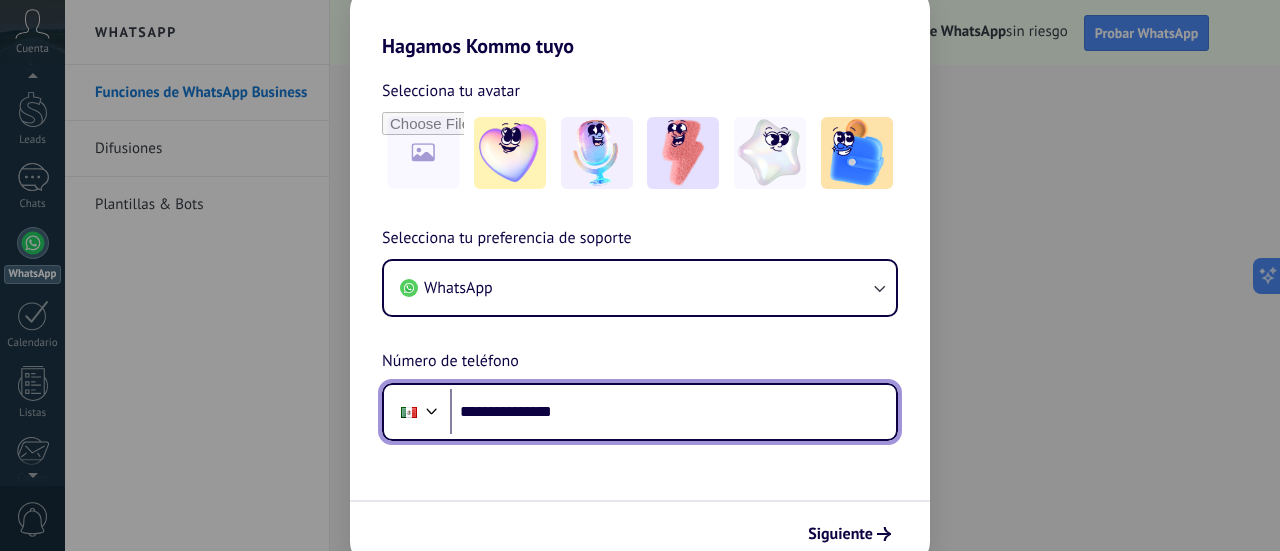 type on "**********" 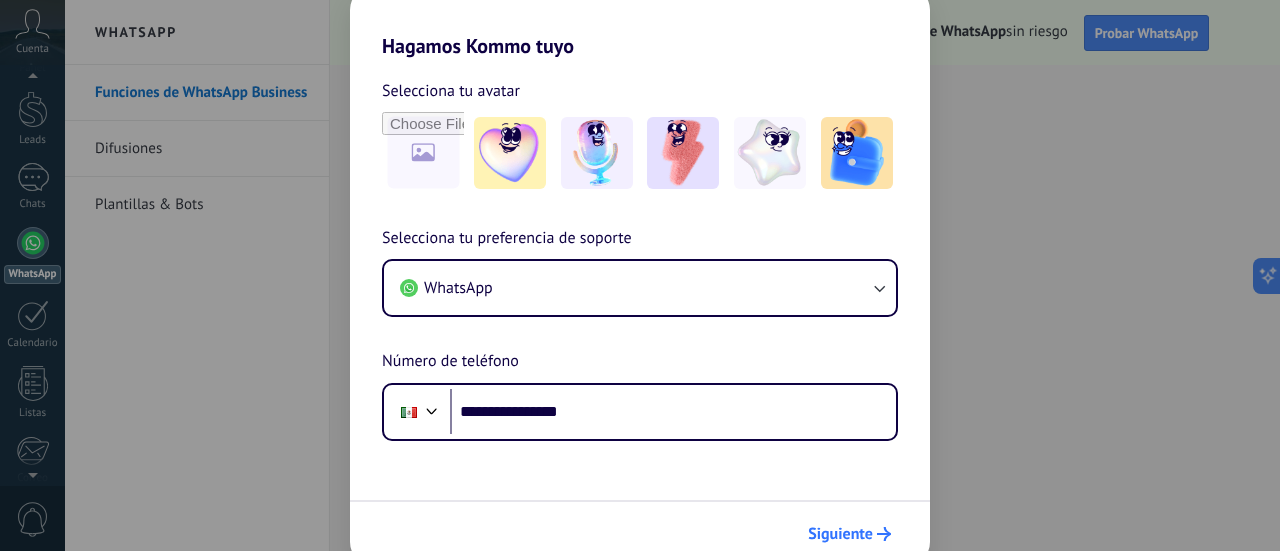 click on "Siguiente" at bounding box center [849, 534] 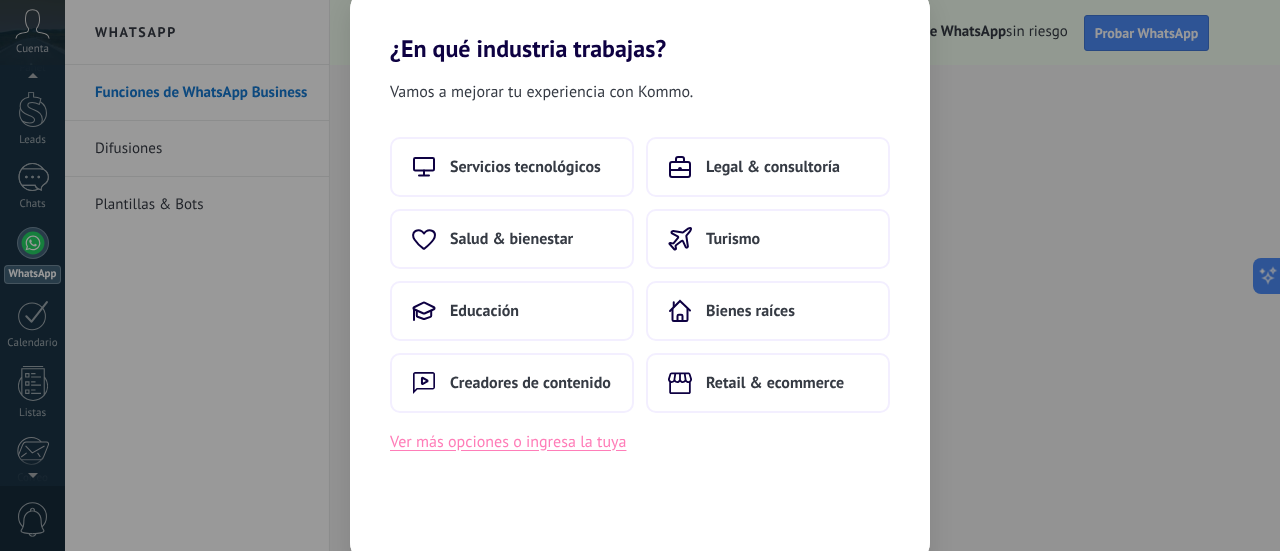 click on "Ver más opciones o ingresa la tuya" at bounding box center (508, 442) 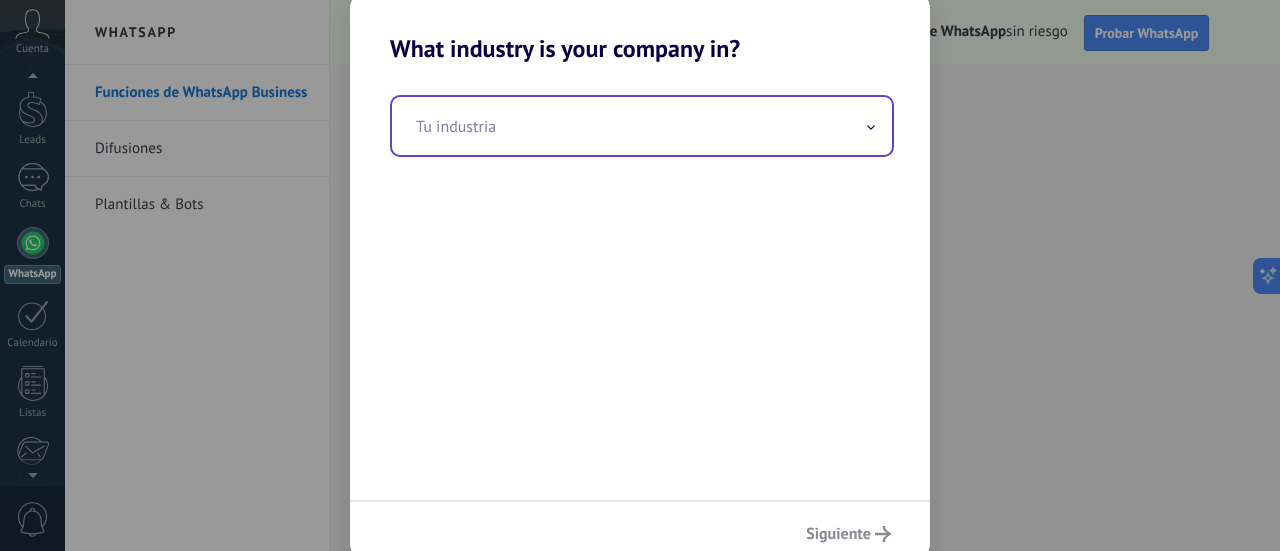 click at bounding box center [642, 126] 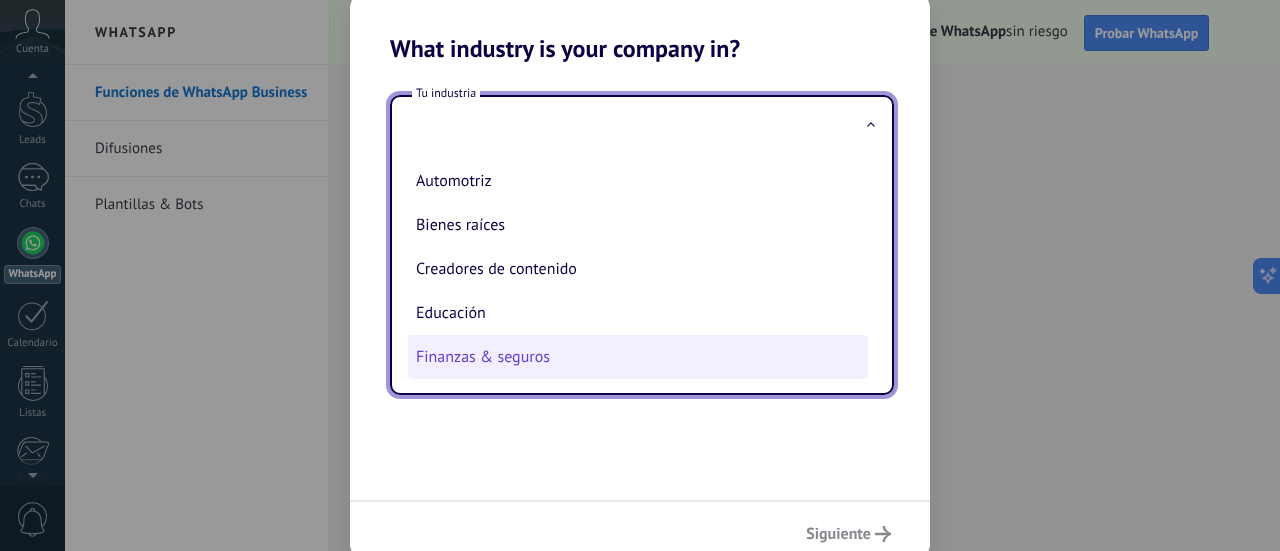 click on "Finanzas & seguros" at bounding box center (638, 357) 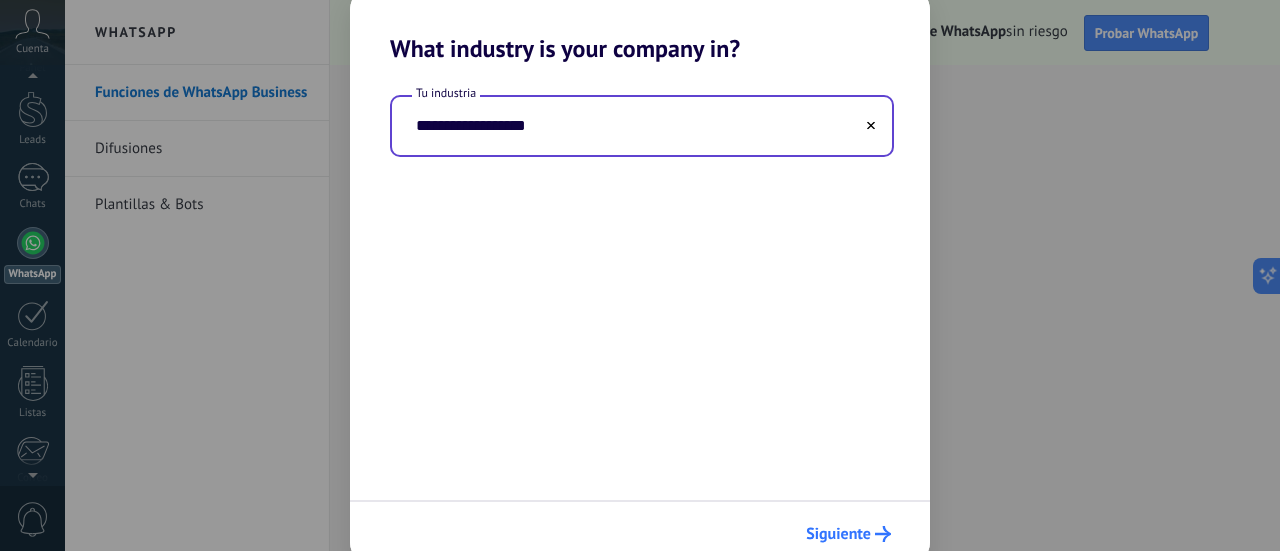 click on "Siguiente" at bounding box center [838, 534] 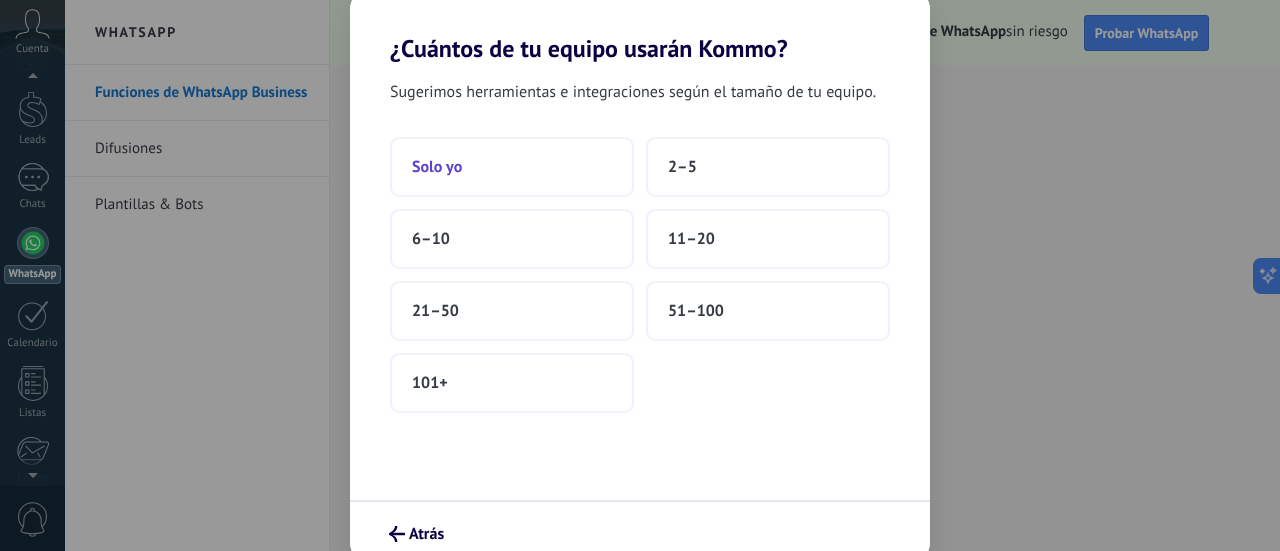 click on "Solo yo" at bounding box center (512, 167) 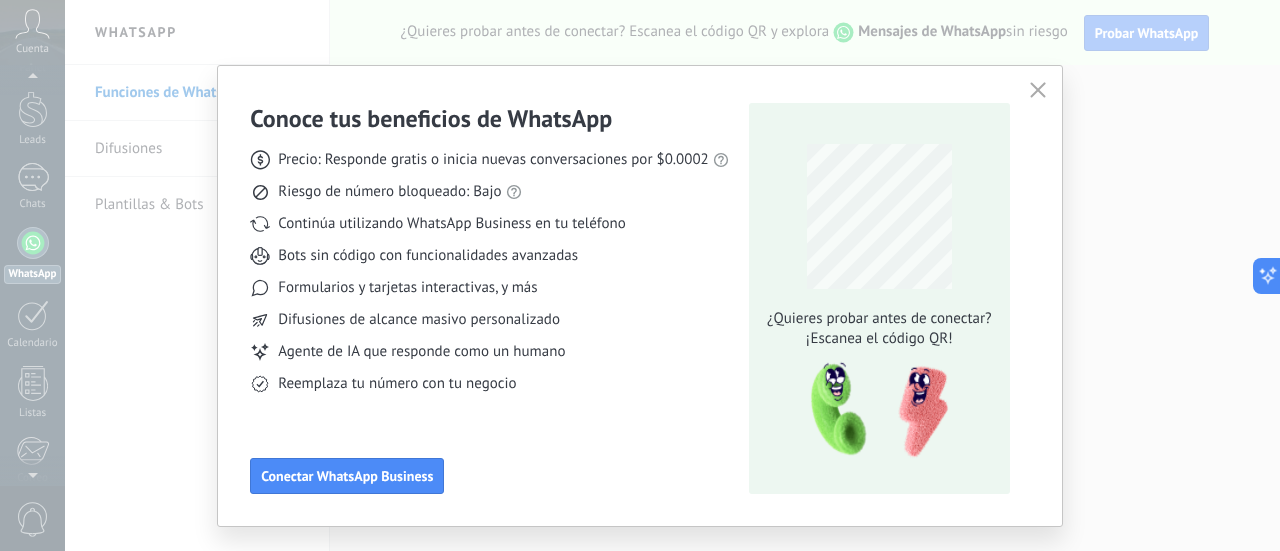 click at bounding box center (1038, 91) 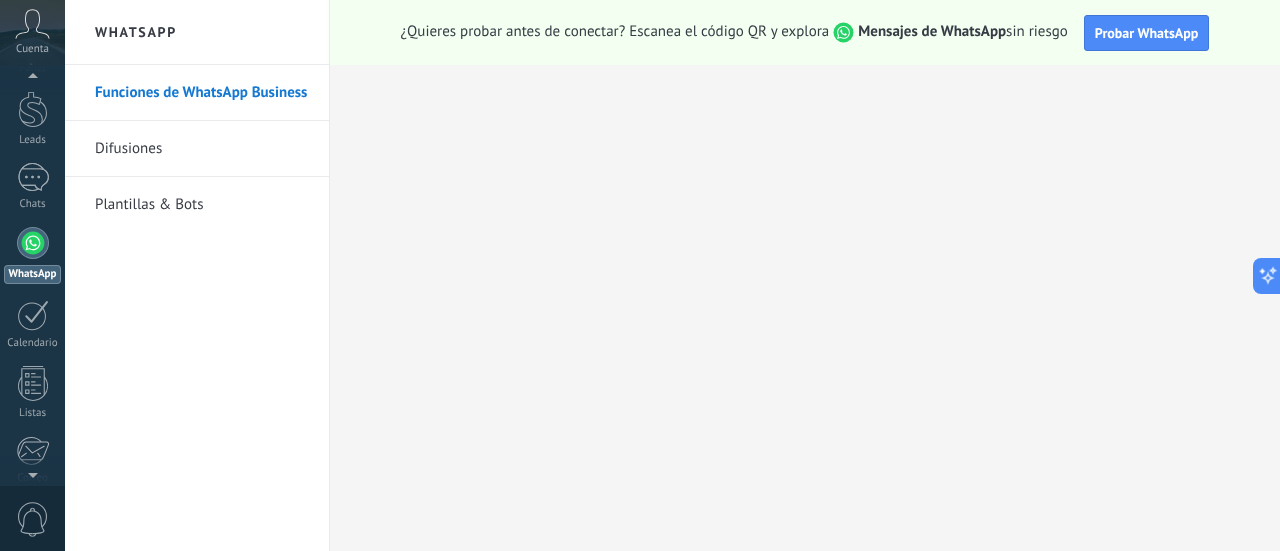 scroll, scrollTop: 233, scrollLeft: 0, axis: vertical 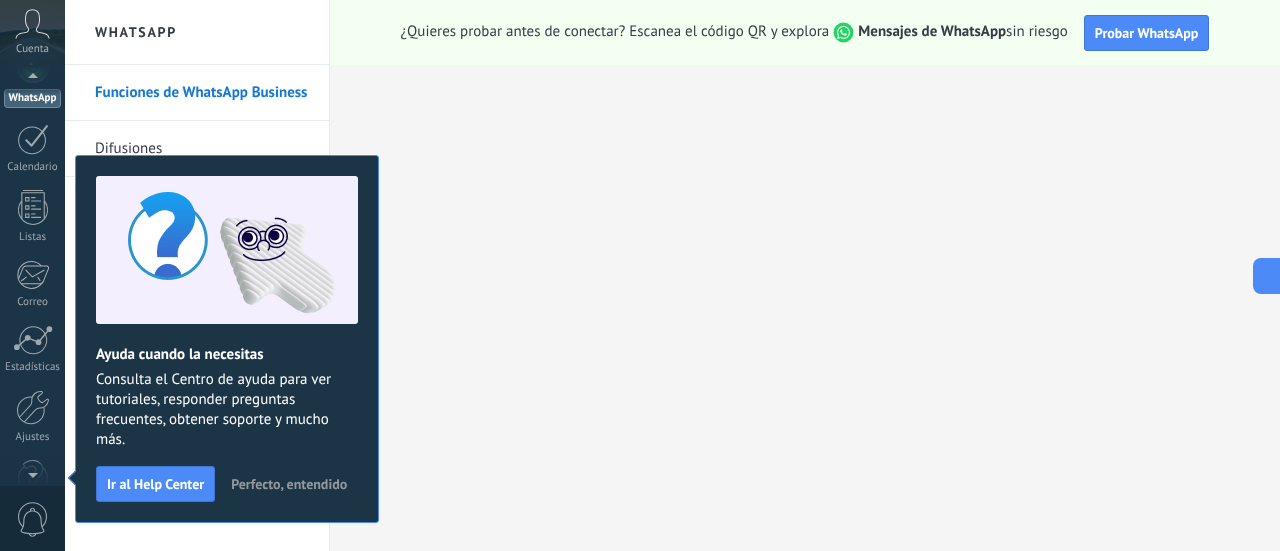 click on "Perfecto, entendido" at bounding box center (289, 484) 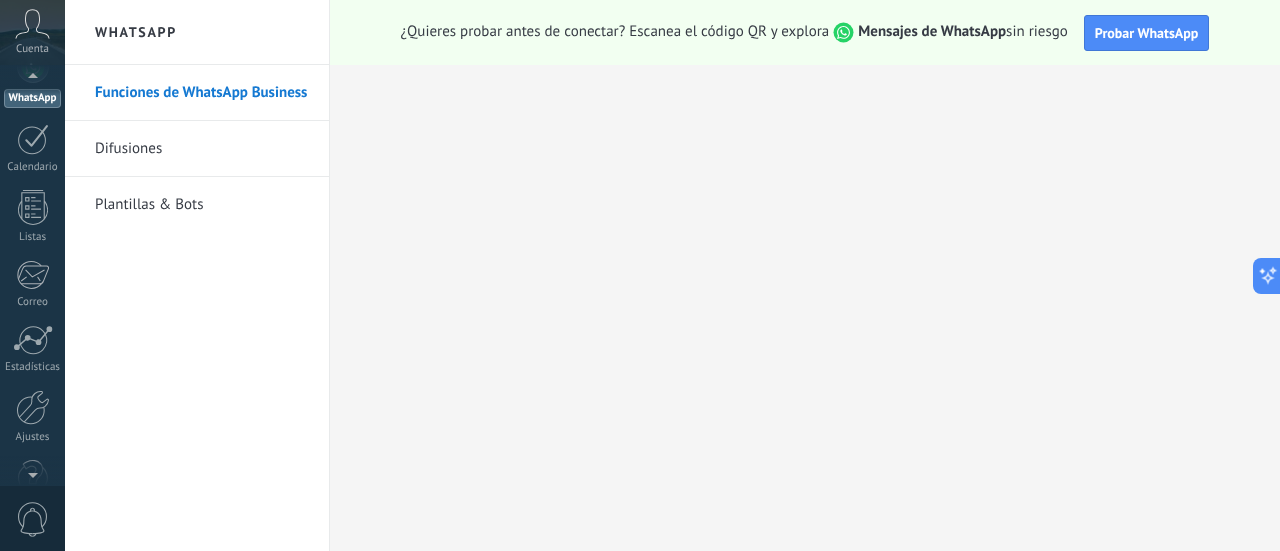 scroll, scrollTop: 57, scrollLeft: 0, axis: vertical 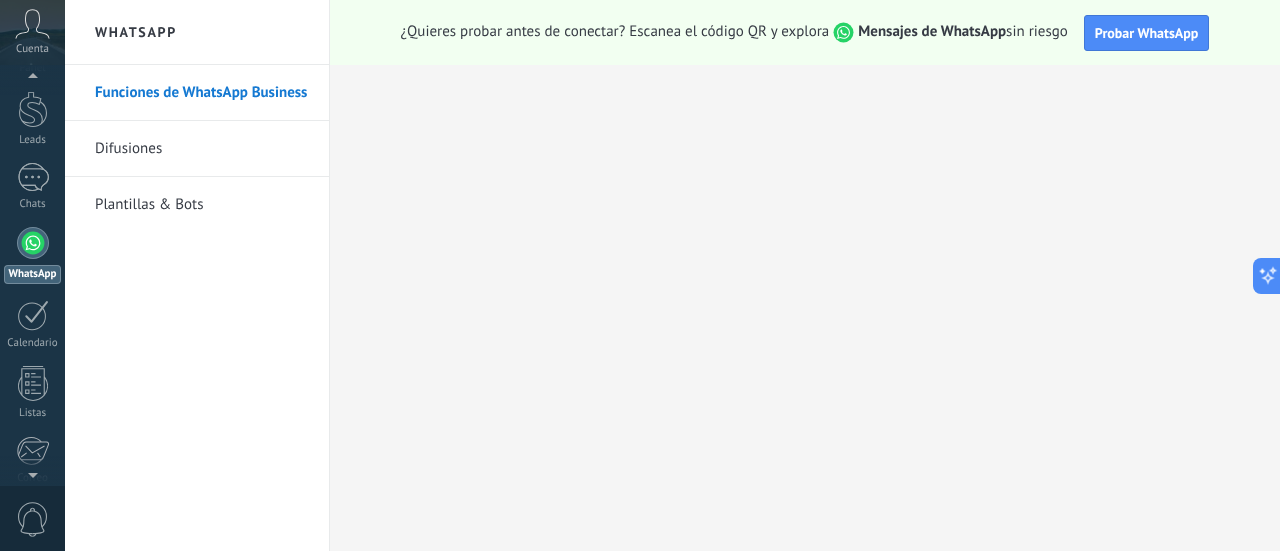 click on "Cuenta" at bounding box center [32, 49] 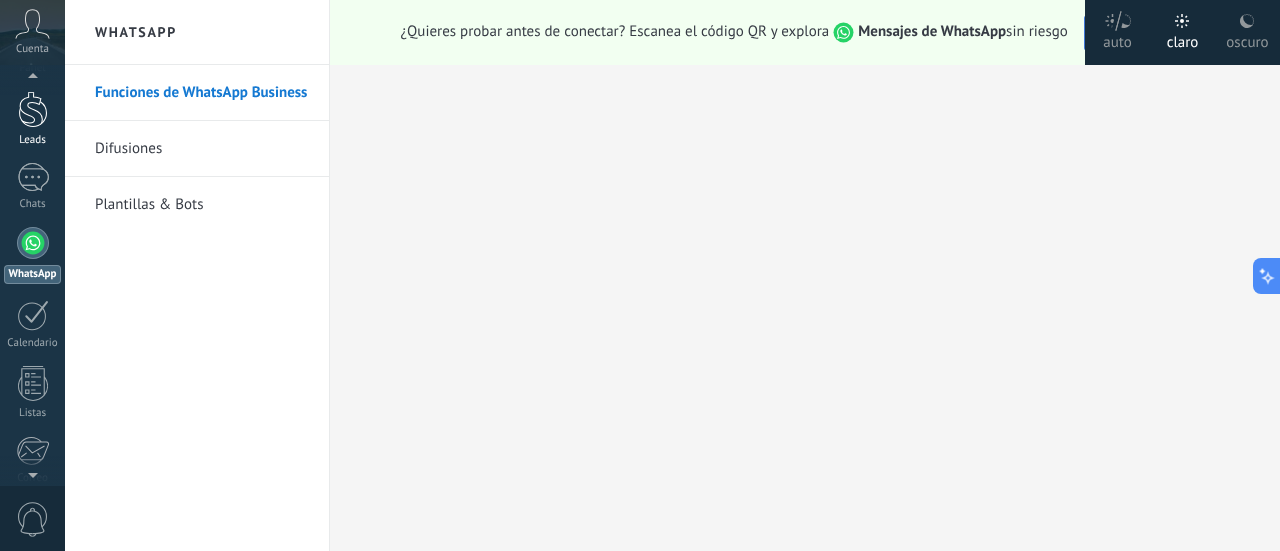 click at bounding box center [33, 109] 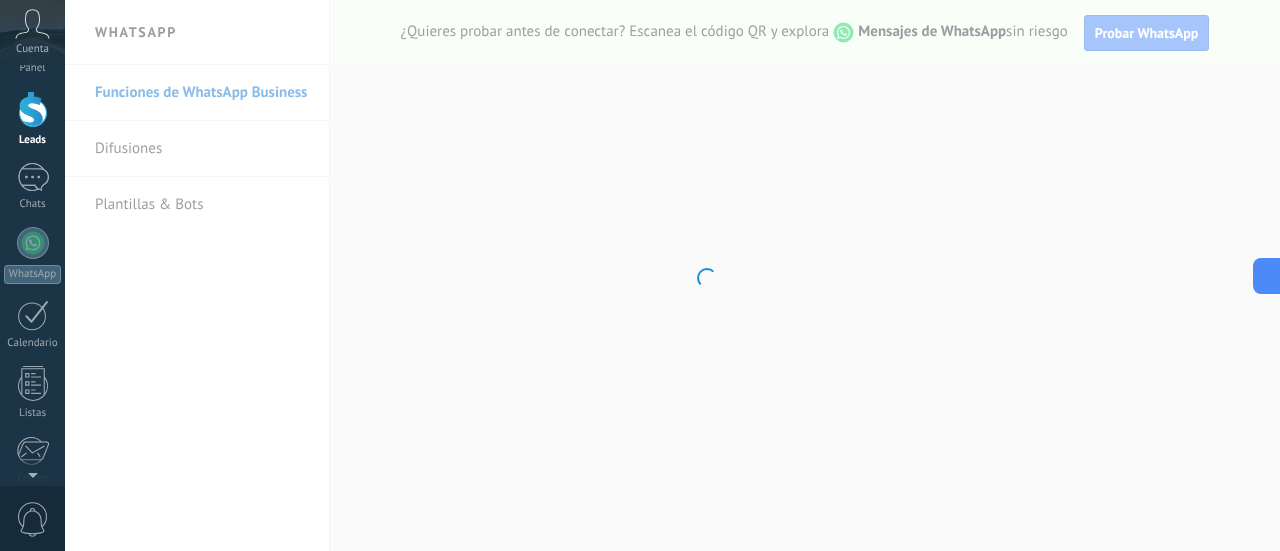 scroll, scrollTop: 0, scrollLeft: 0, axis: both 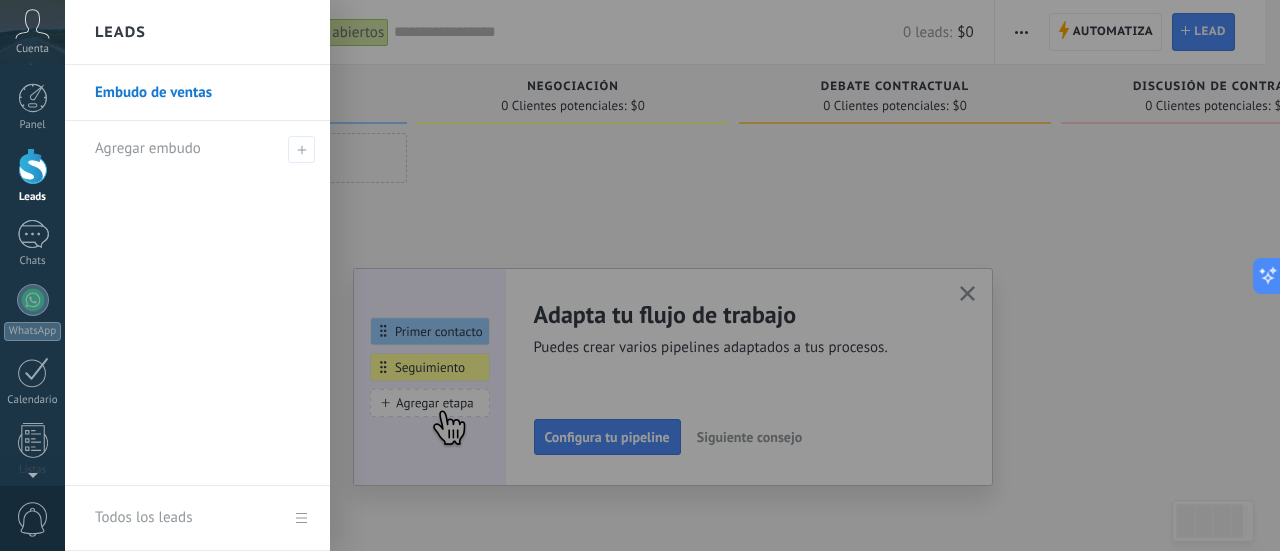 click at bounding box center [967, 294] 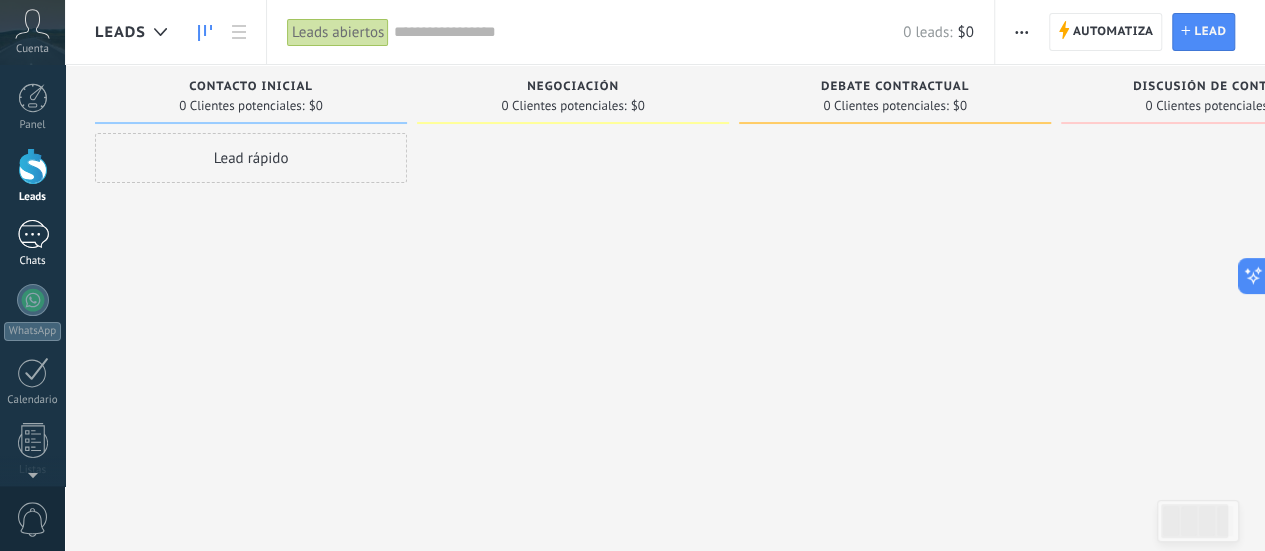 click at bounding box center (33, 234) 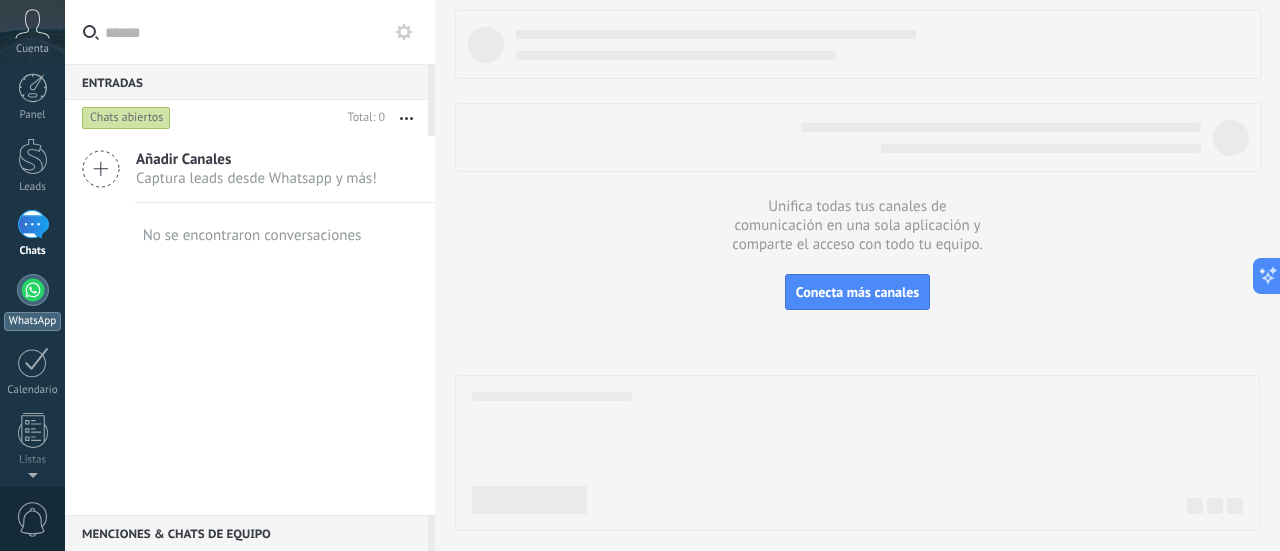 click on "WhatsApp" at bounding box center [32, 302] 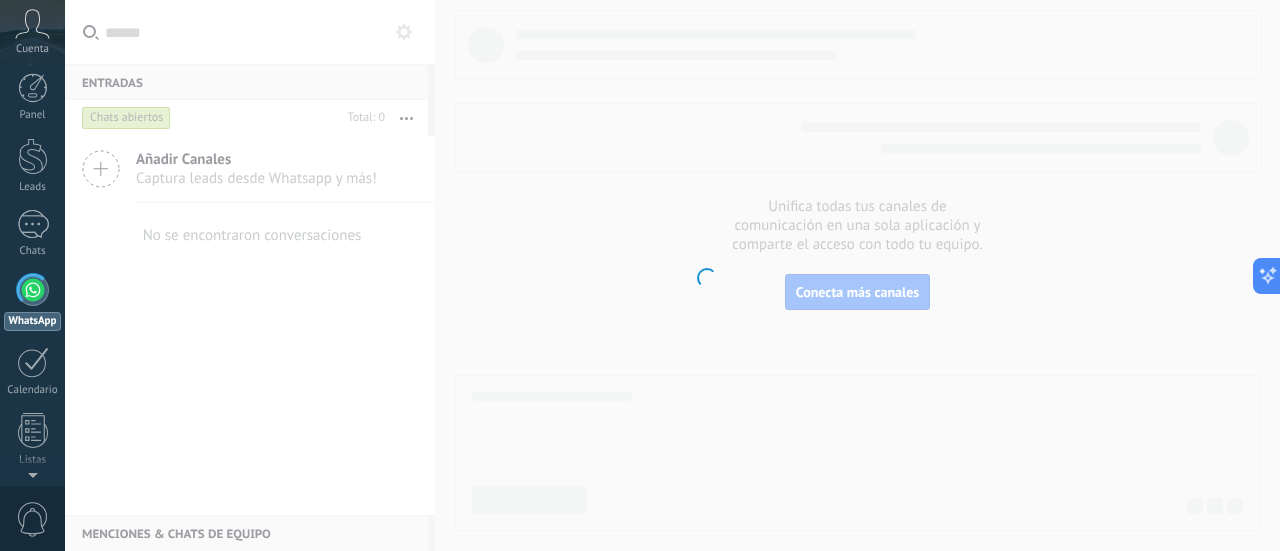 scroll, scrollTop: 57, scrollLeft: 0, axis: vertical 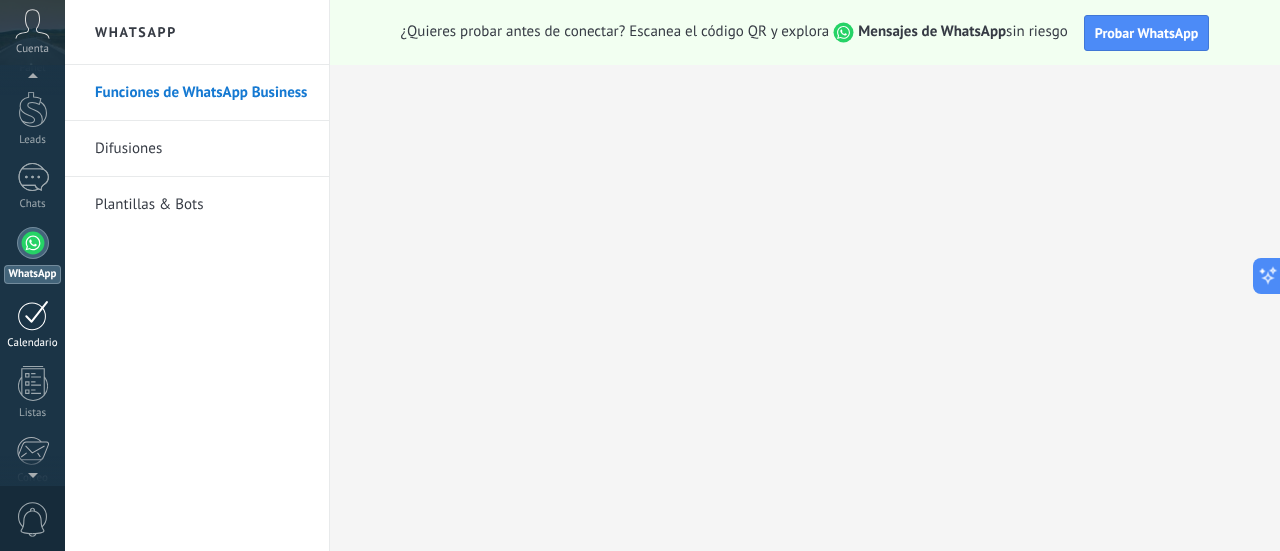click at bounding box center [33, 315] 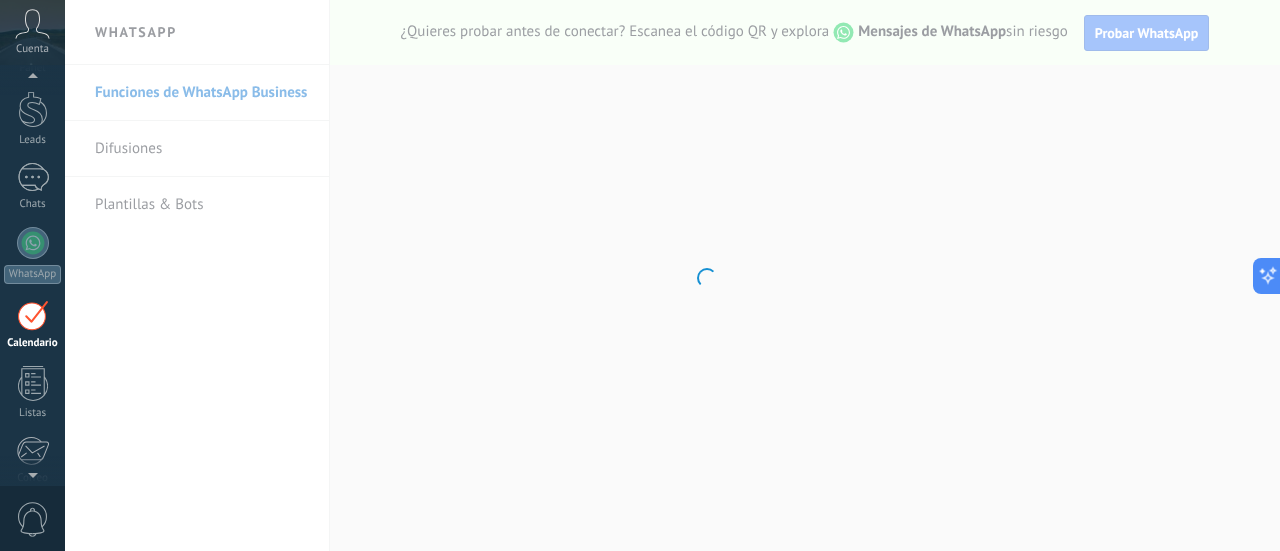 scroll, scrollTop: 129, scrollLeft: 0, axis: vertical 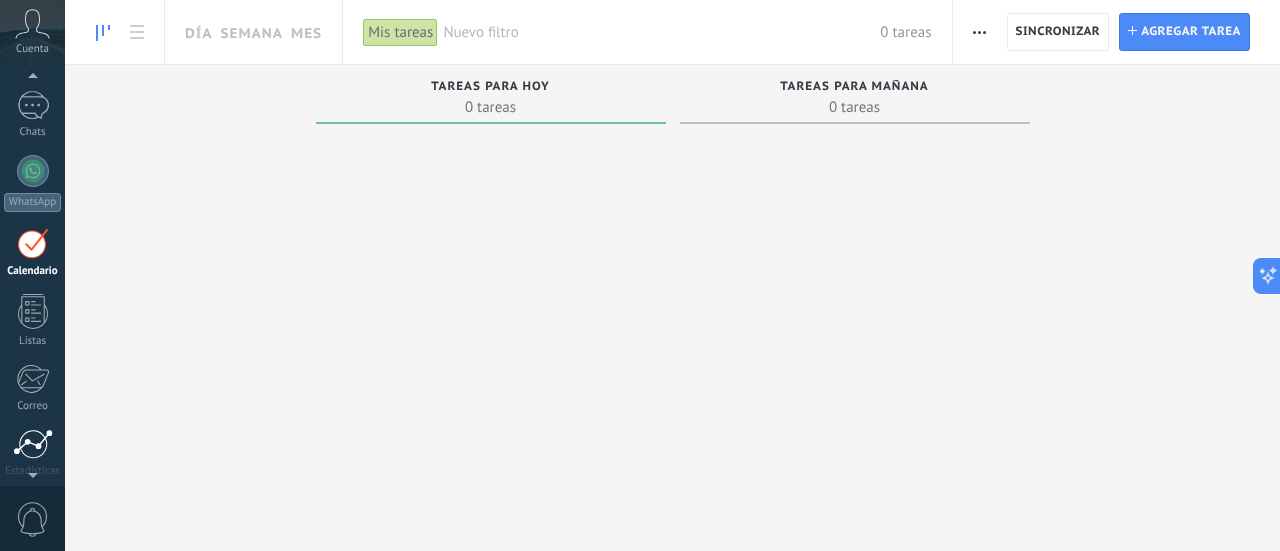 click at bounding box center (33, 444) 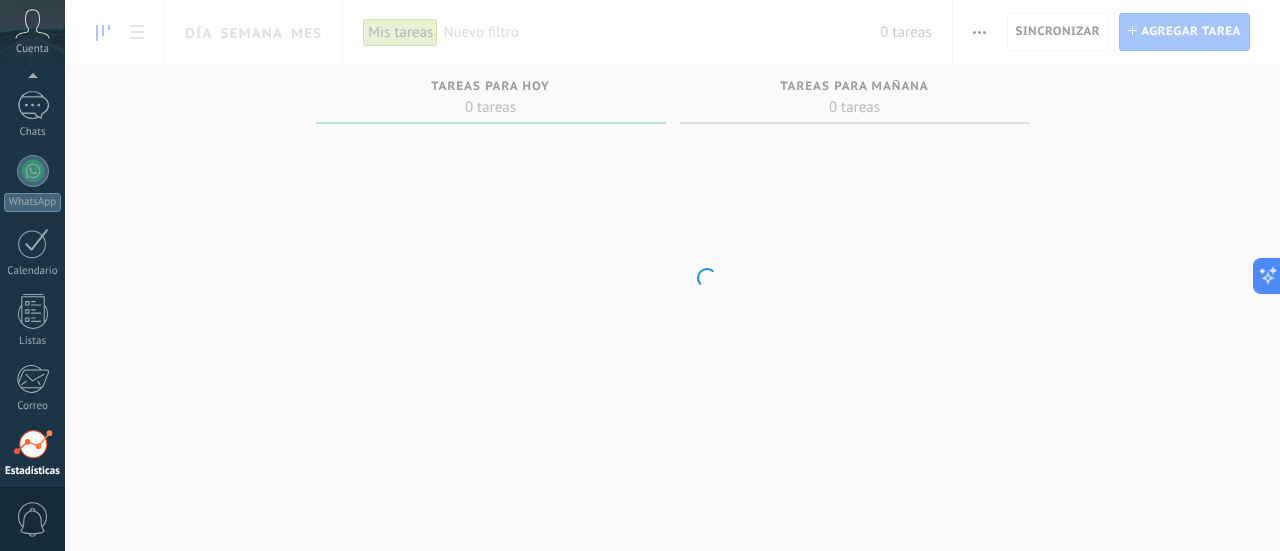 scroll, scrollTop: 279, scrollLeft: 0, axis: vertical 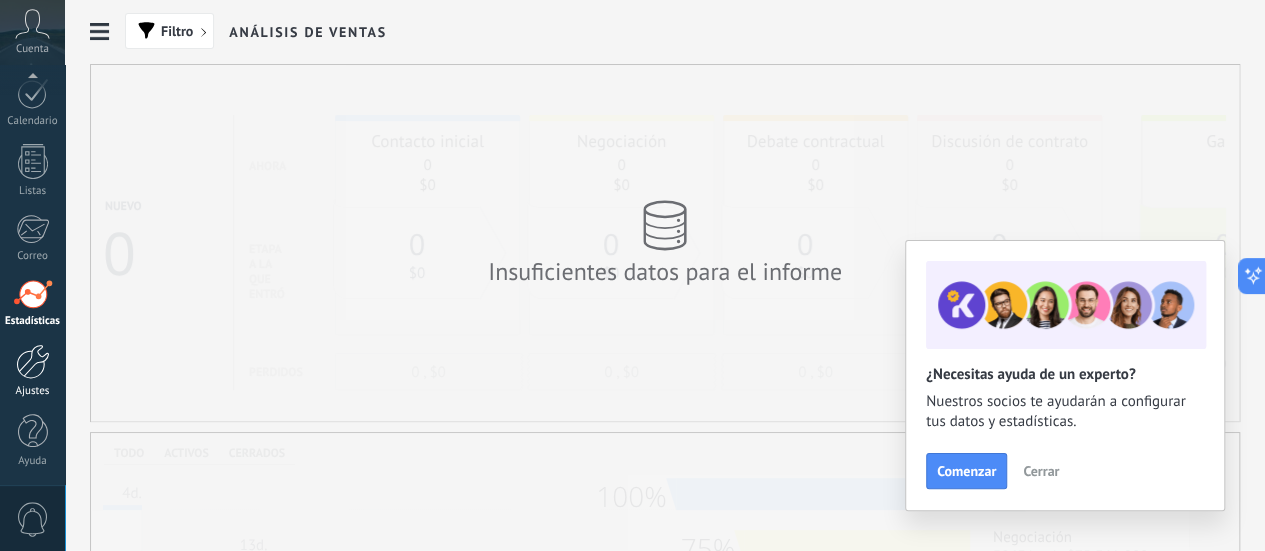 click at bounding box center [33, 361] 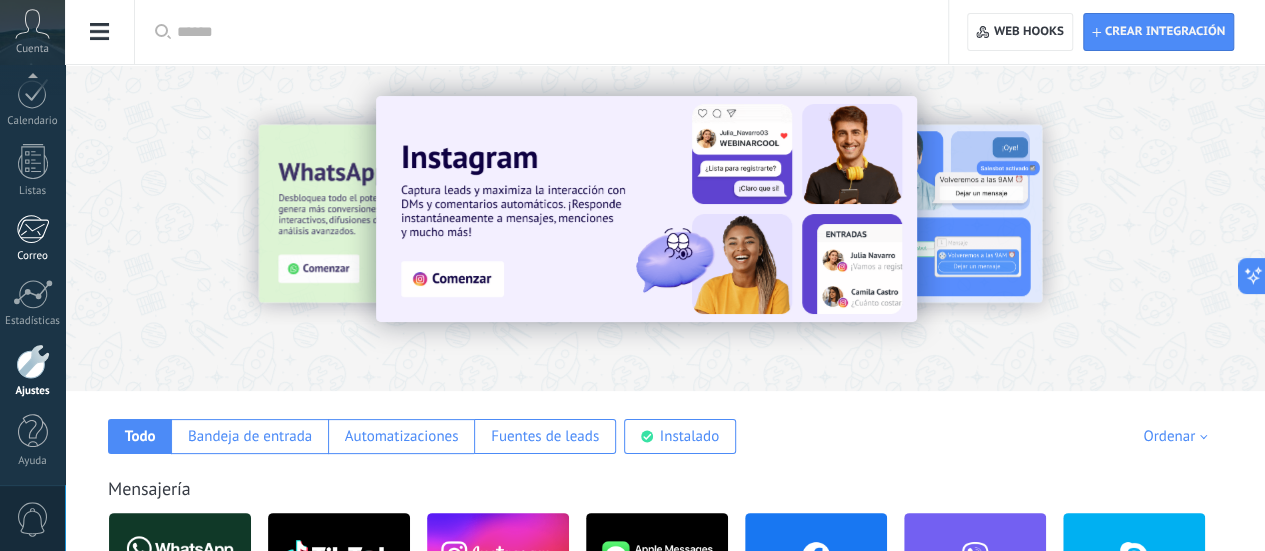 click at bounding box center [32, 229] 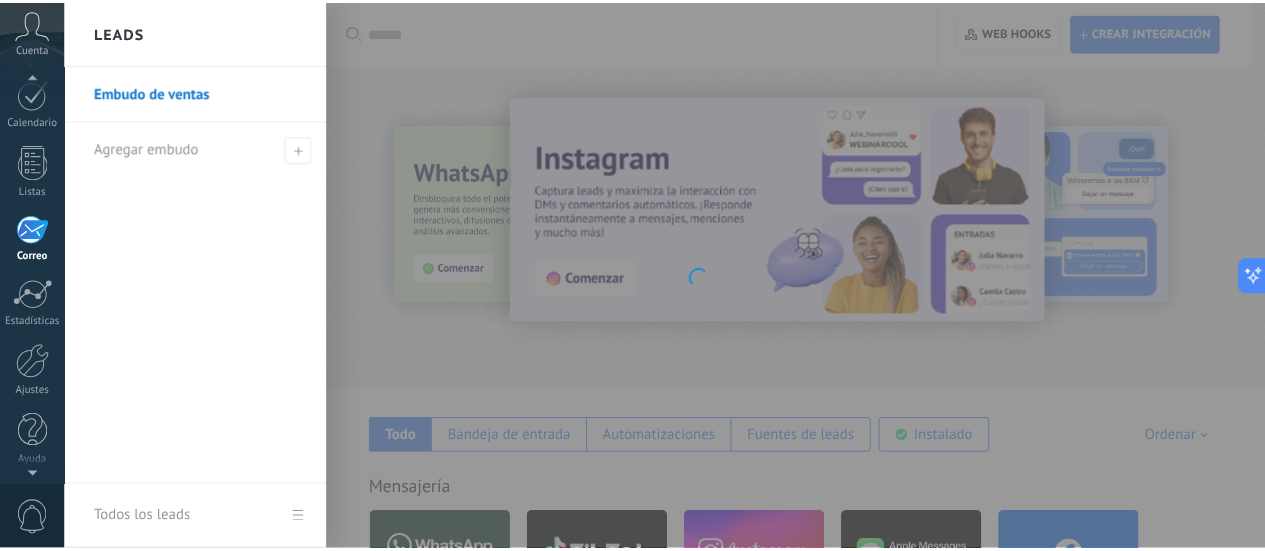 scroll, scrollTop: 265, scrollLeft: 0, axis: vertical 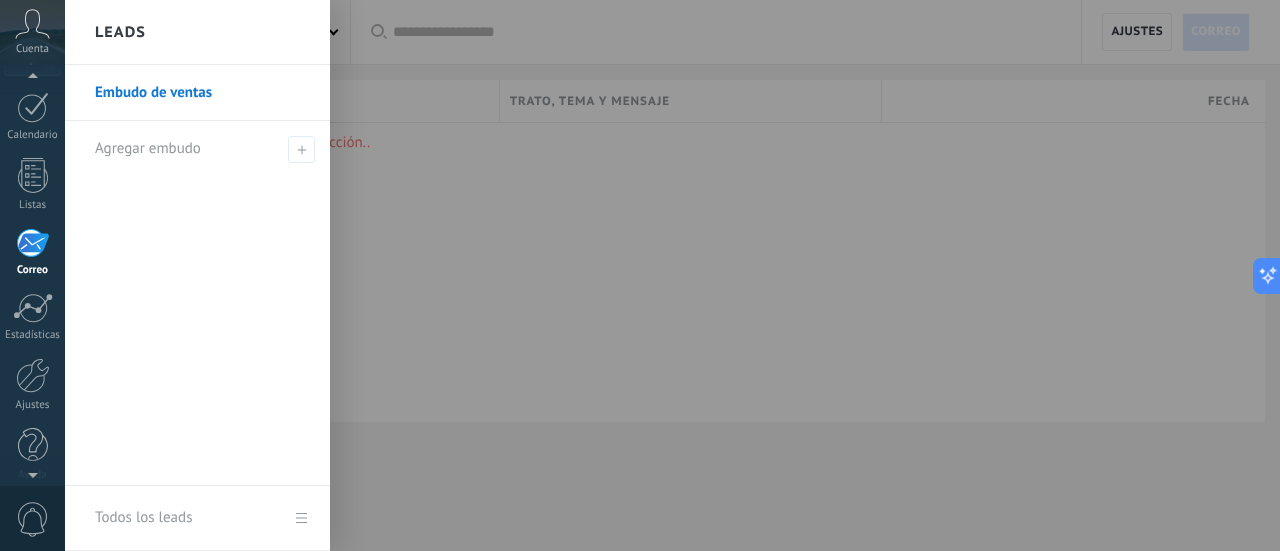 click on "Disculpa, no hay mensajes en esta sección.." at bounding box center (672, 272) 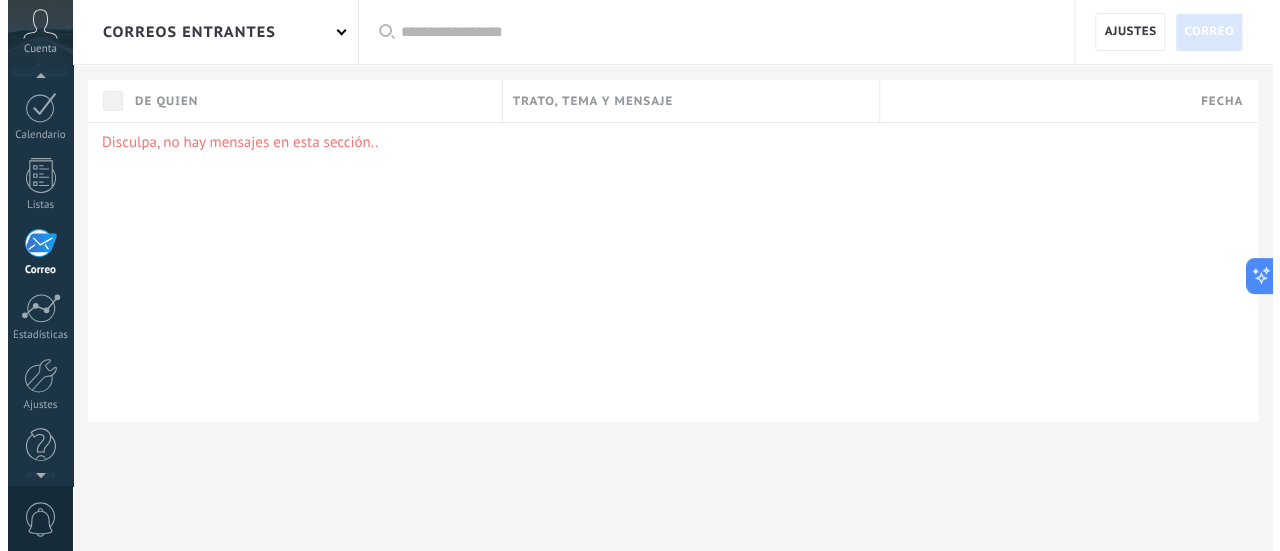 scroll, scrollTop: 0, scrollLeft: 0, axis: both 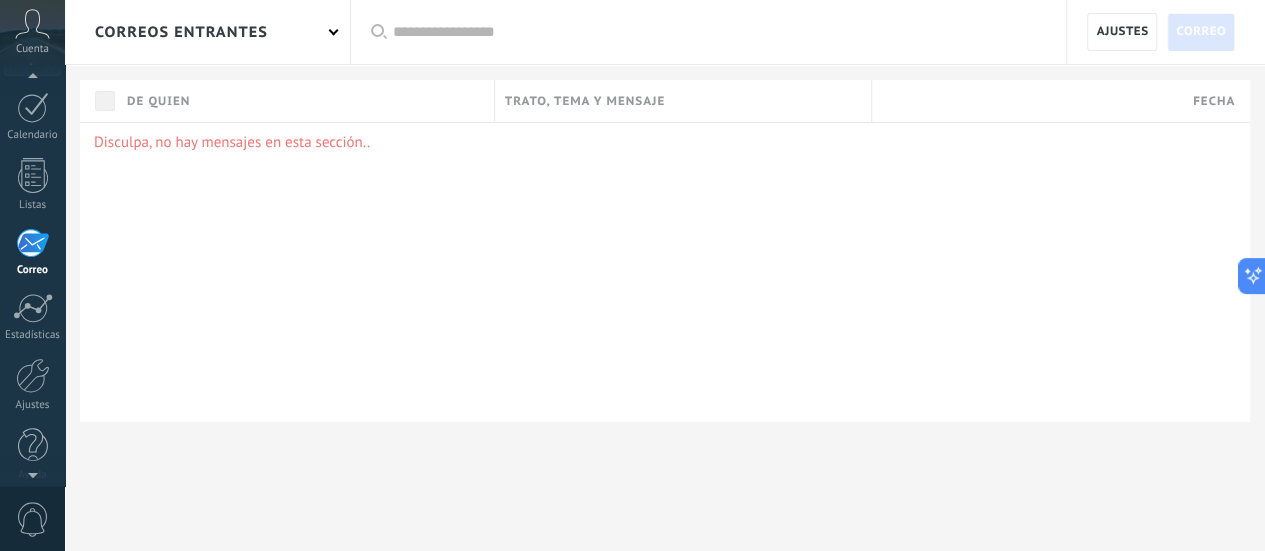 click on "0" at bounding box center (33, 519) 